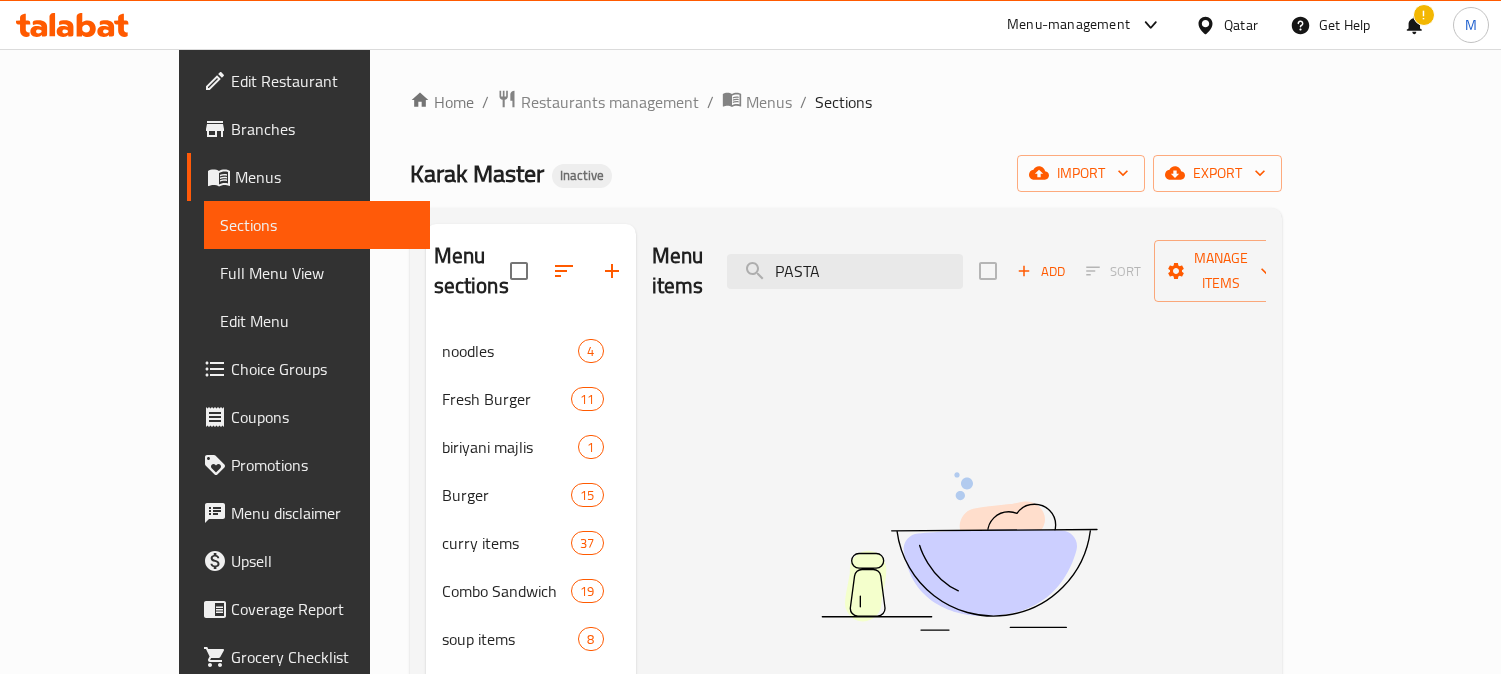 scroll, scrollTop: 0, scrollLeft: 0, axis: both 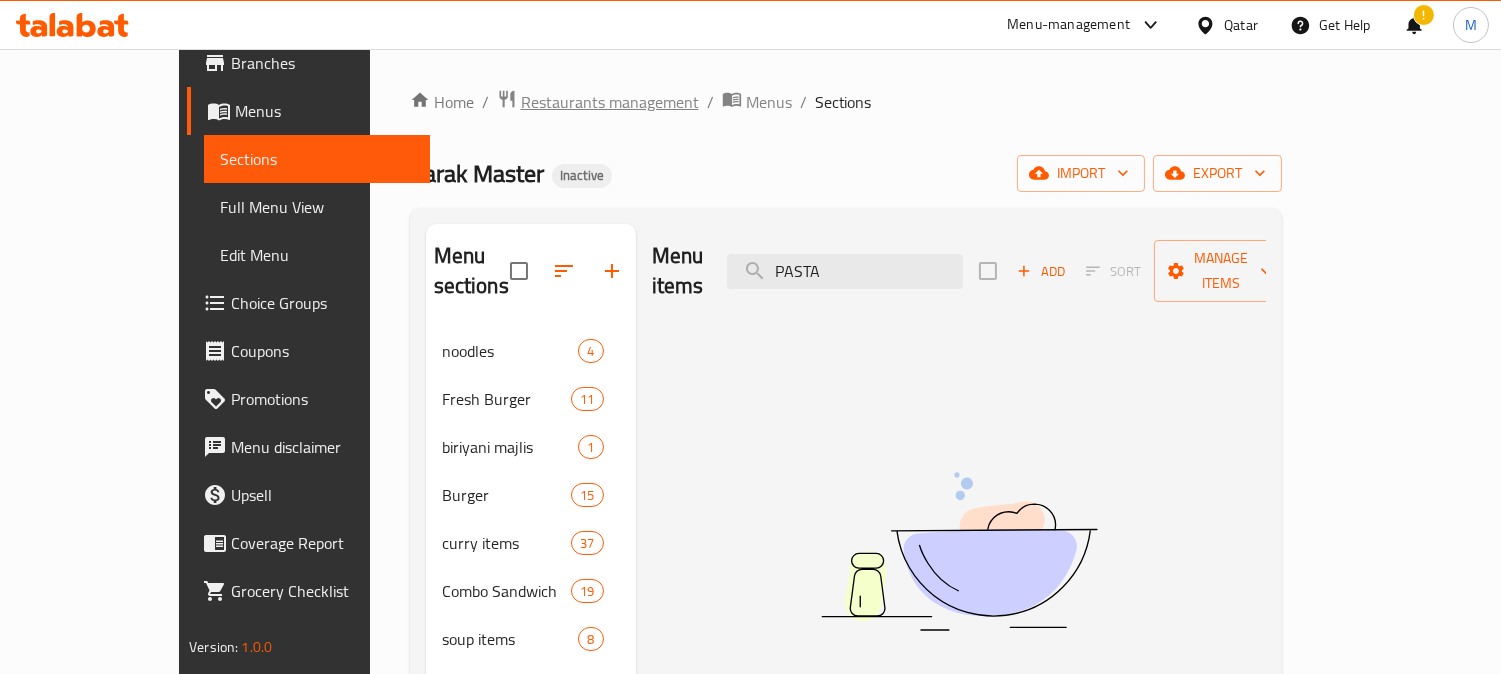 click on "Restaurants management" at bounding box center (610, 102) 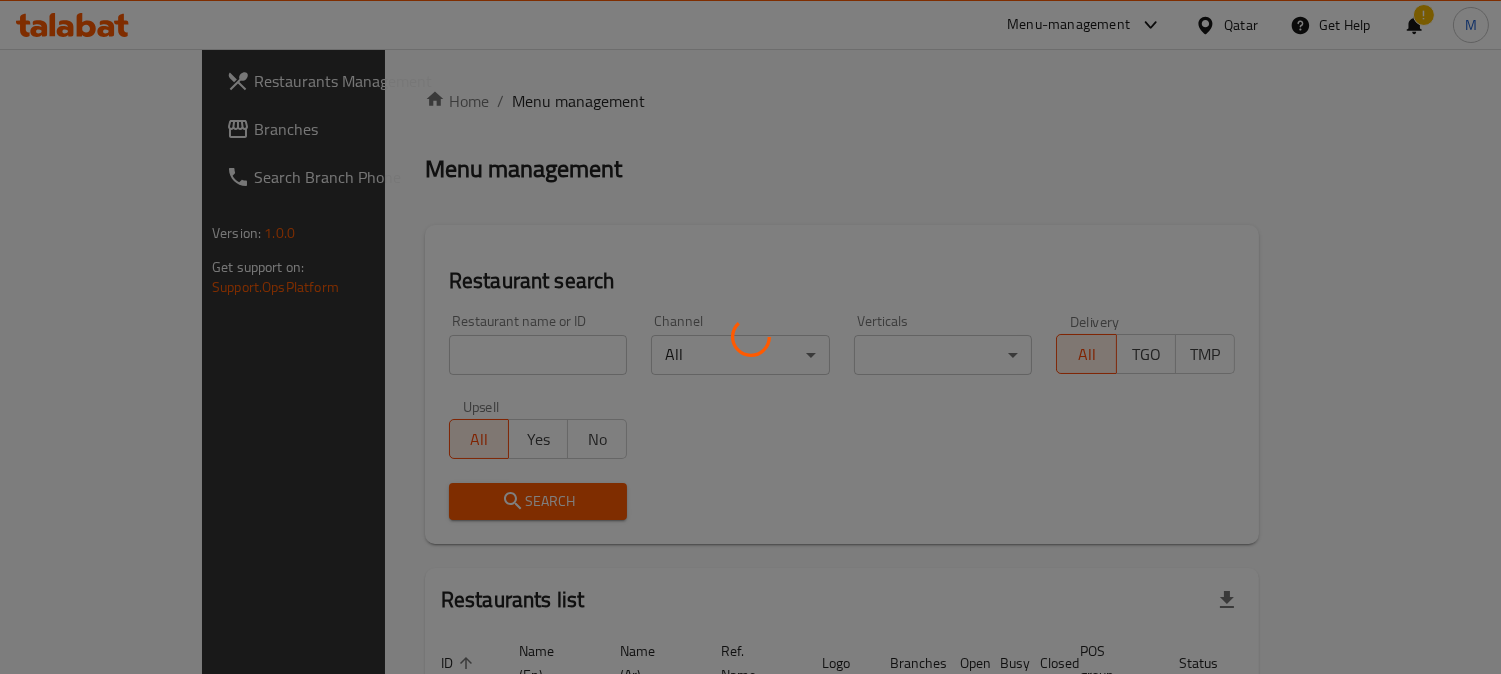 scroll, scrollTop: 0, scrollLeft: 0, axis: both 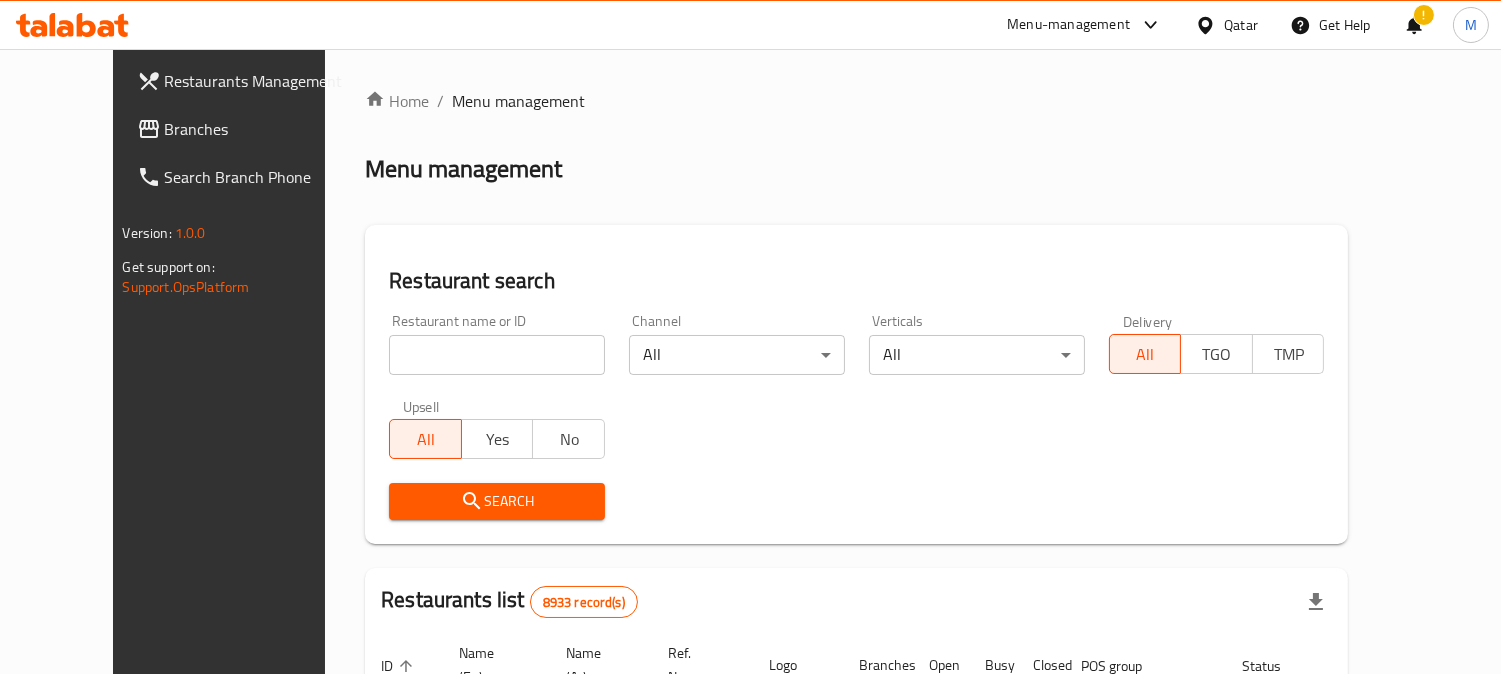 click on "Restaurant name or ID Restaurant name or ID" at bounding box center (497, 344) 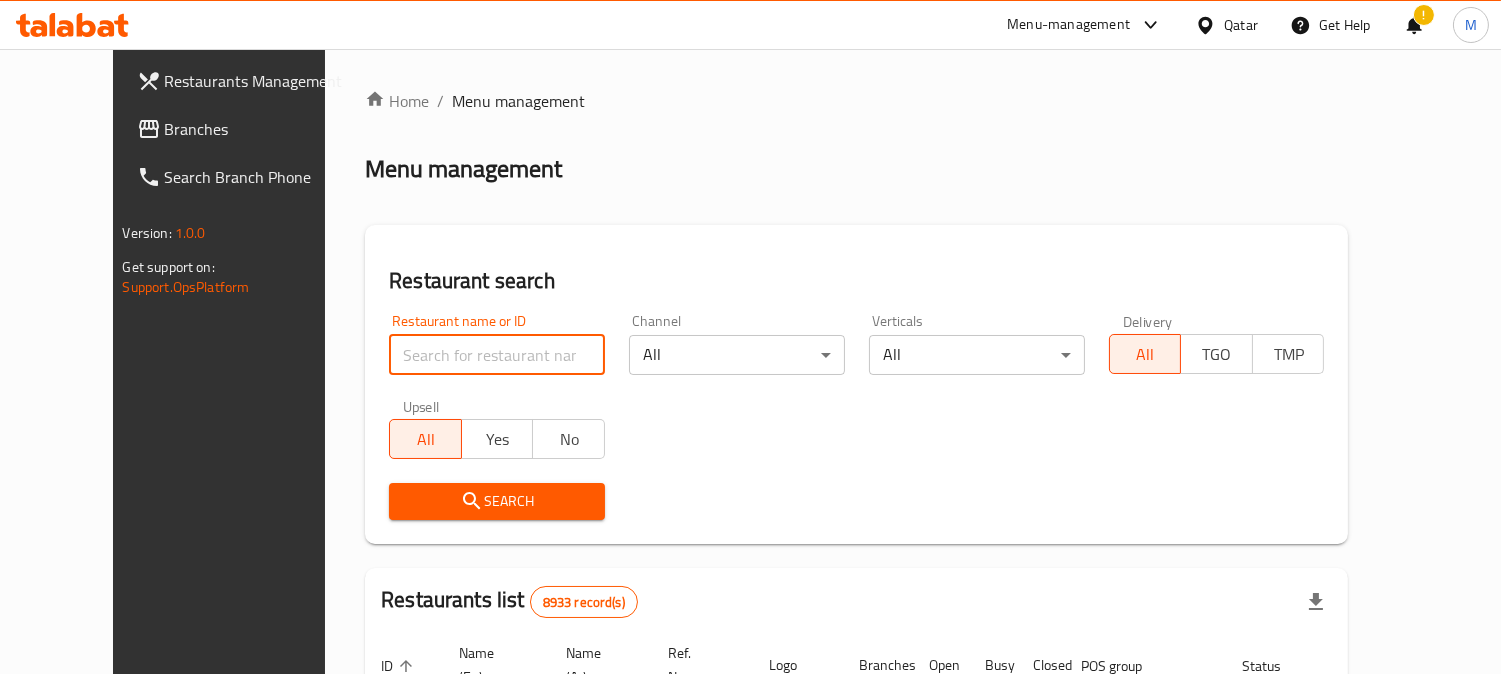 paste on "ELEGANT RESTAURANT" 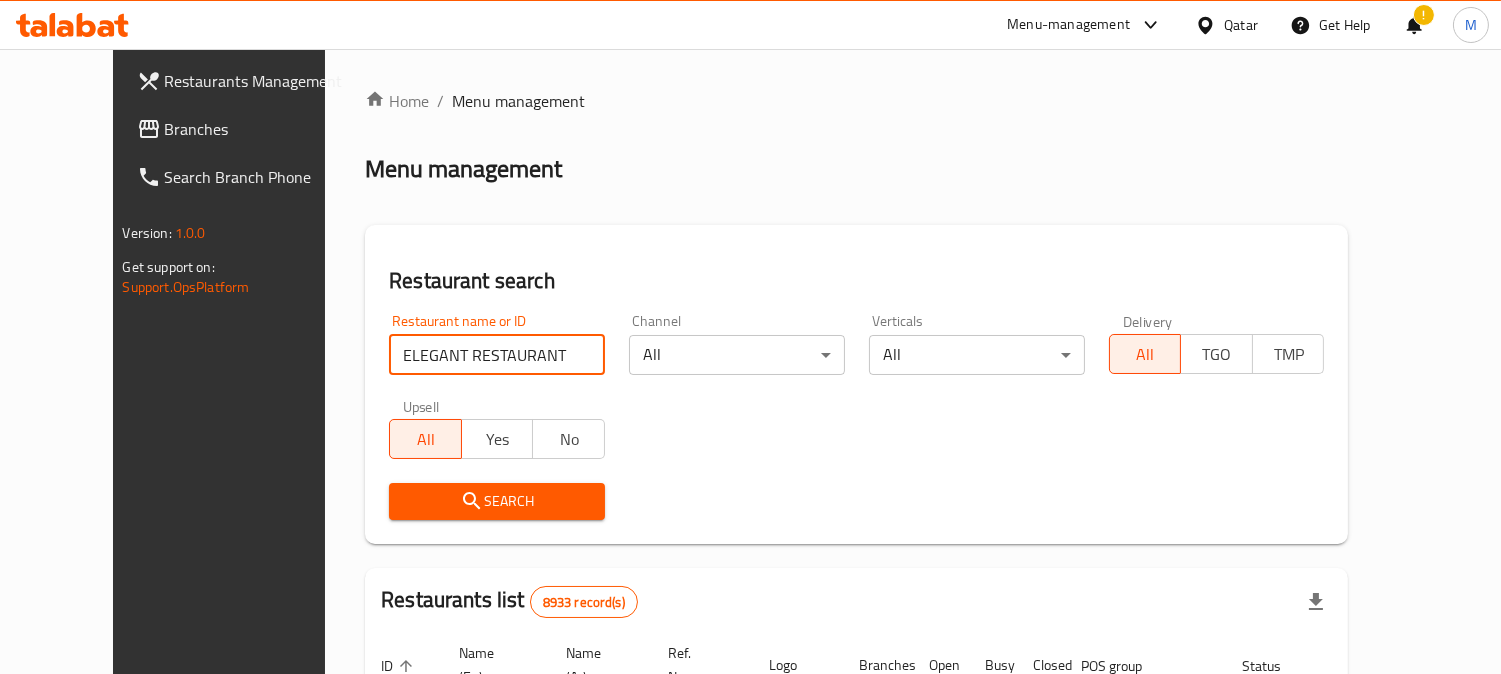 type on "ELEGANT RESTAURANT" 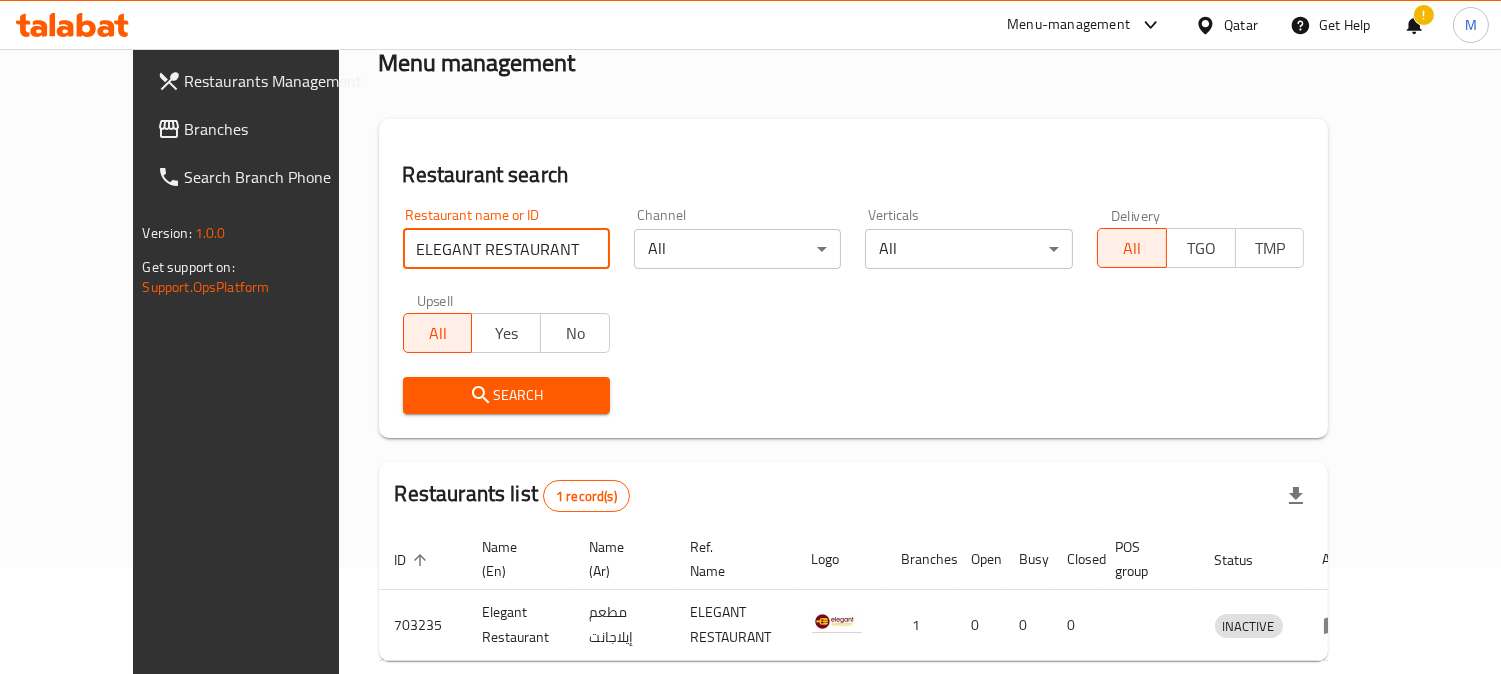 scroll, scrollTop: 178, scrollLeft: 0, axis: vertical 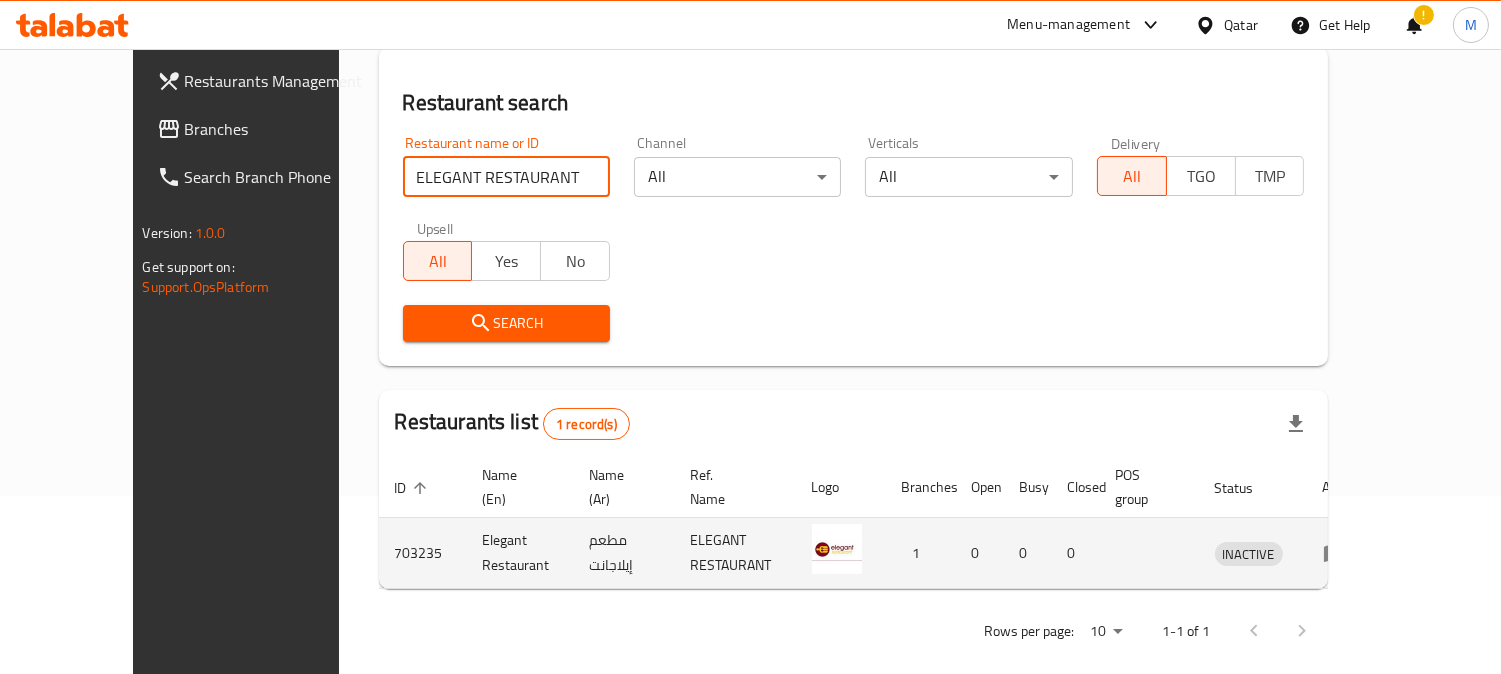 click 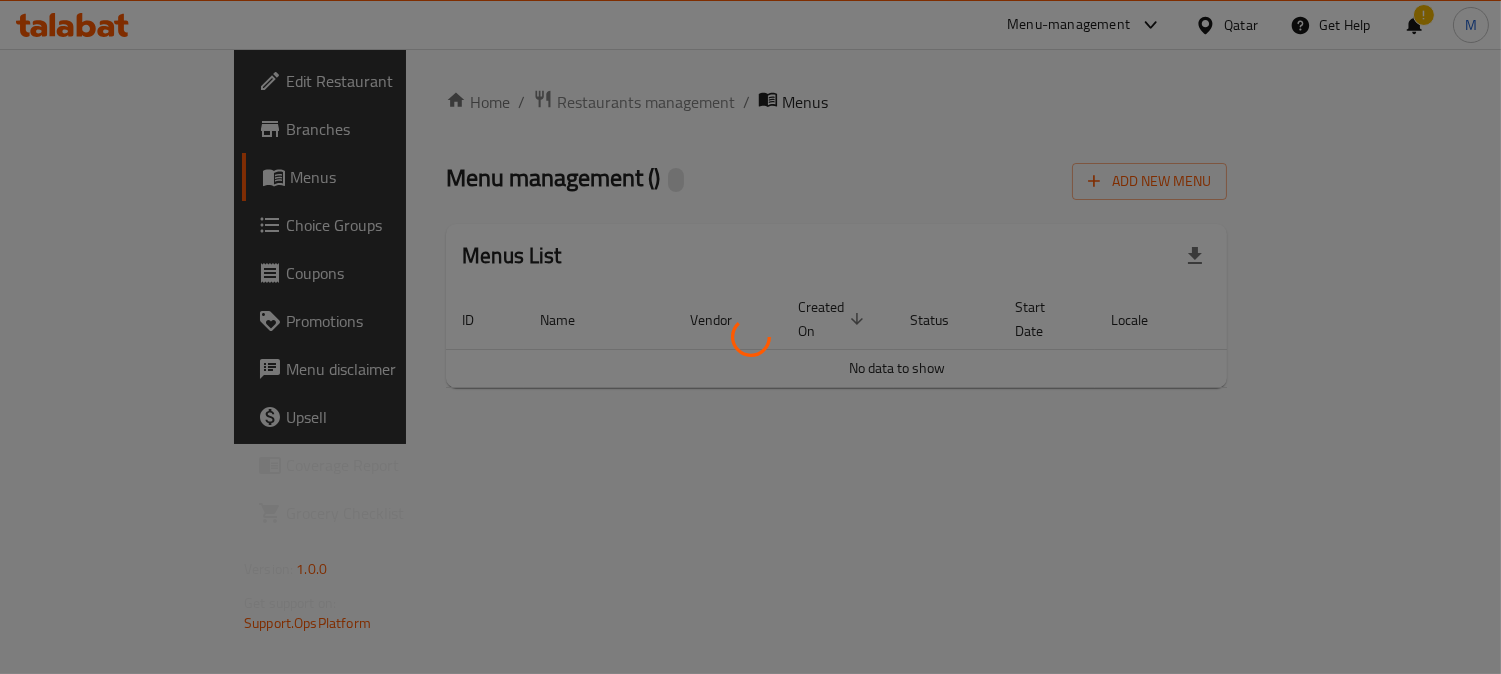 scroll, scrollTop: 0, scrollLeft: 0, axis: both 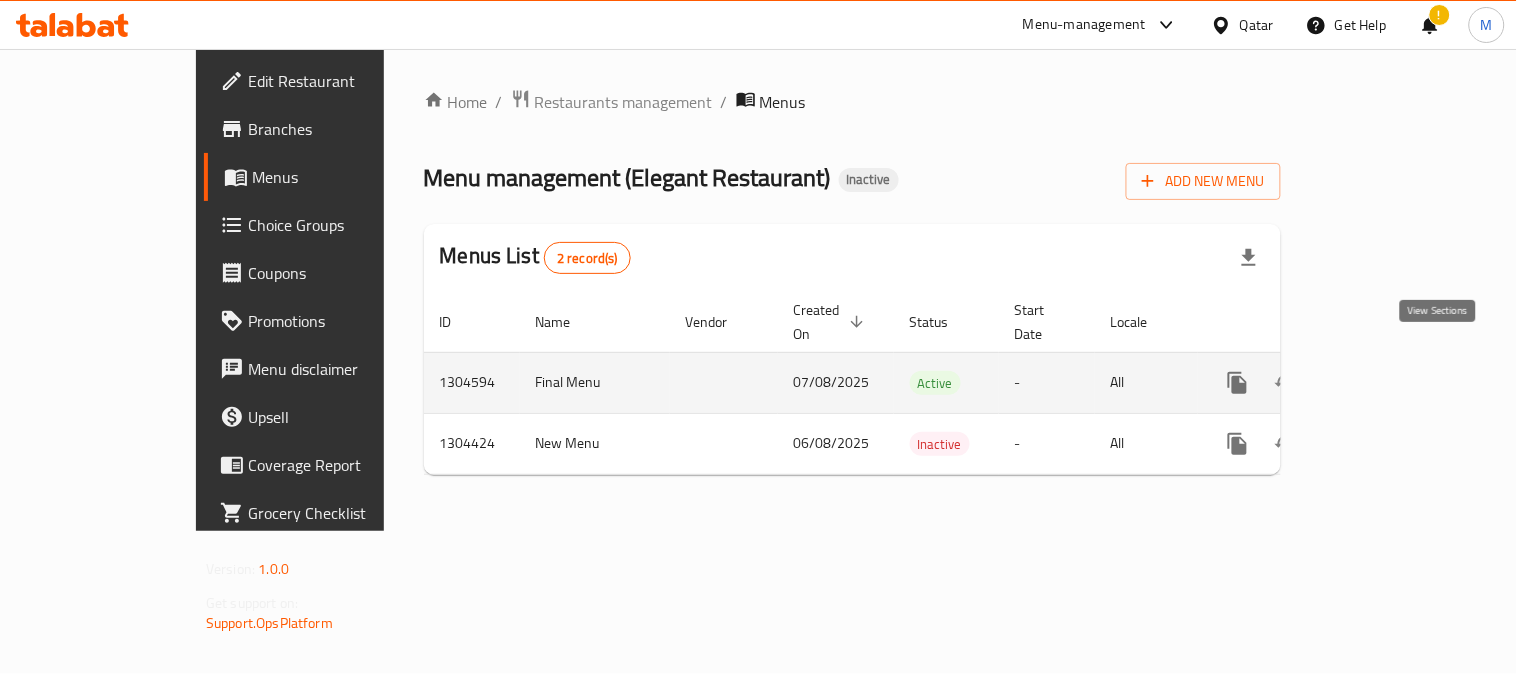 click 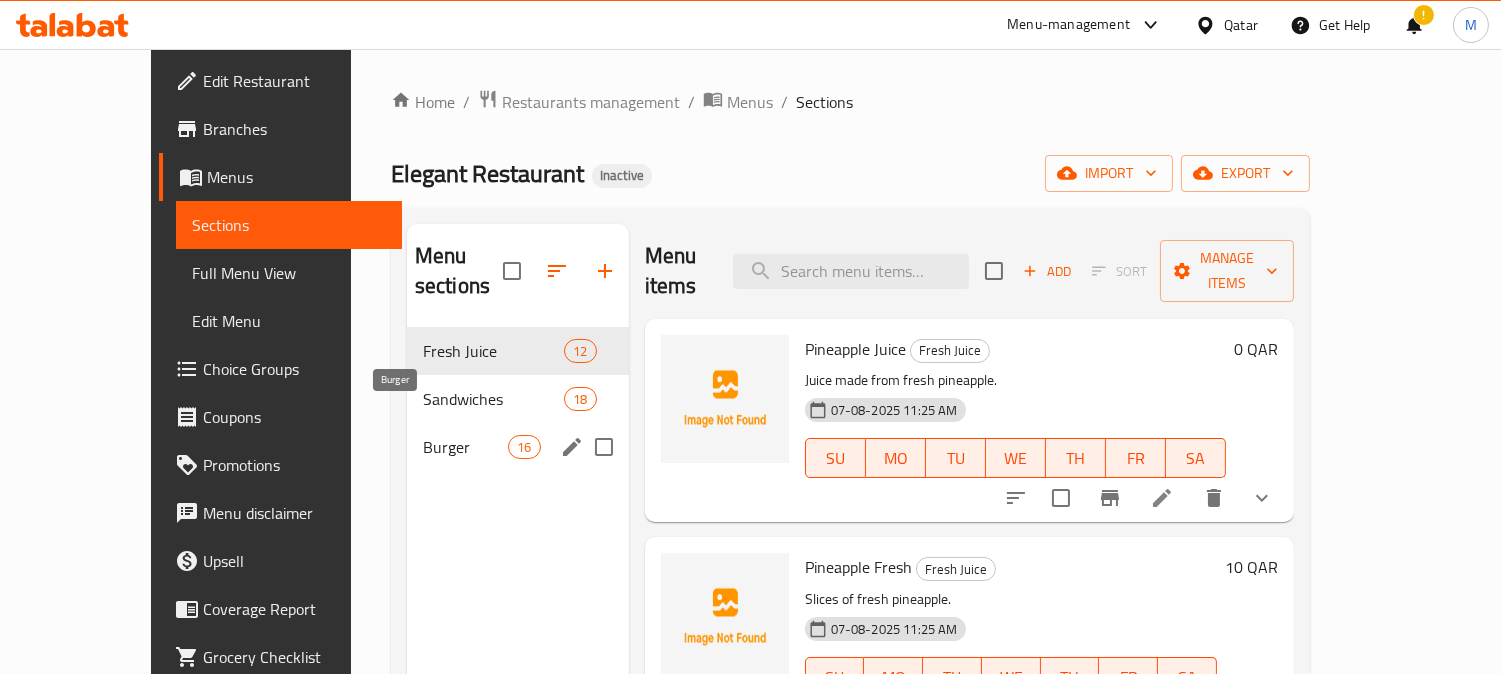 click on "Burger" at bounding box center (465, 447) 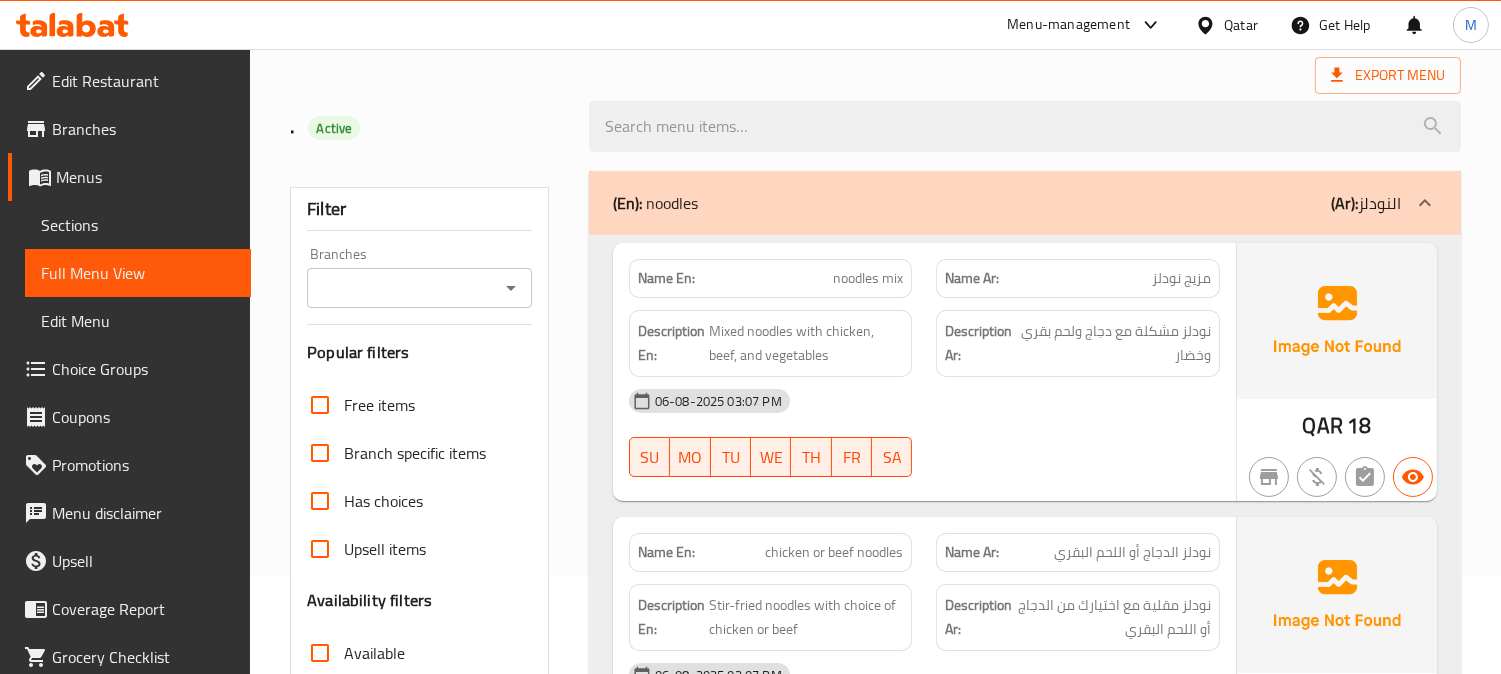 scroll, scrollTop: 0, scrollLeft: 0, axis: both 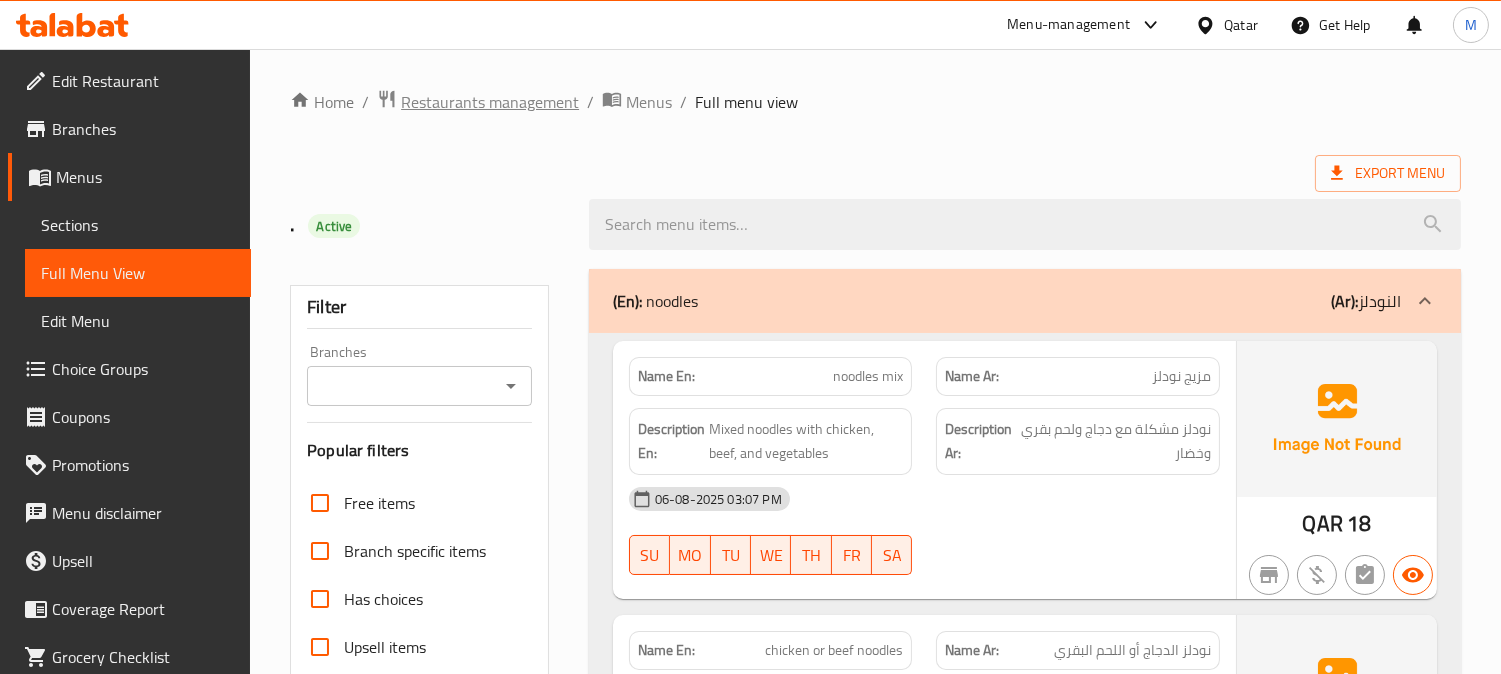 click on "Restaurants management" at bounding box center (490, 102) 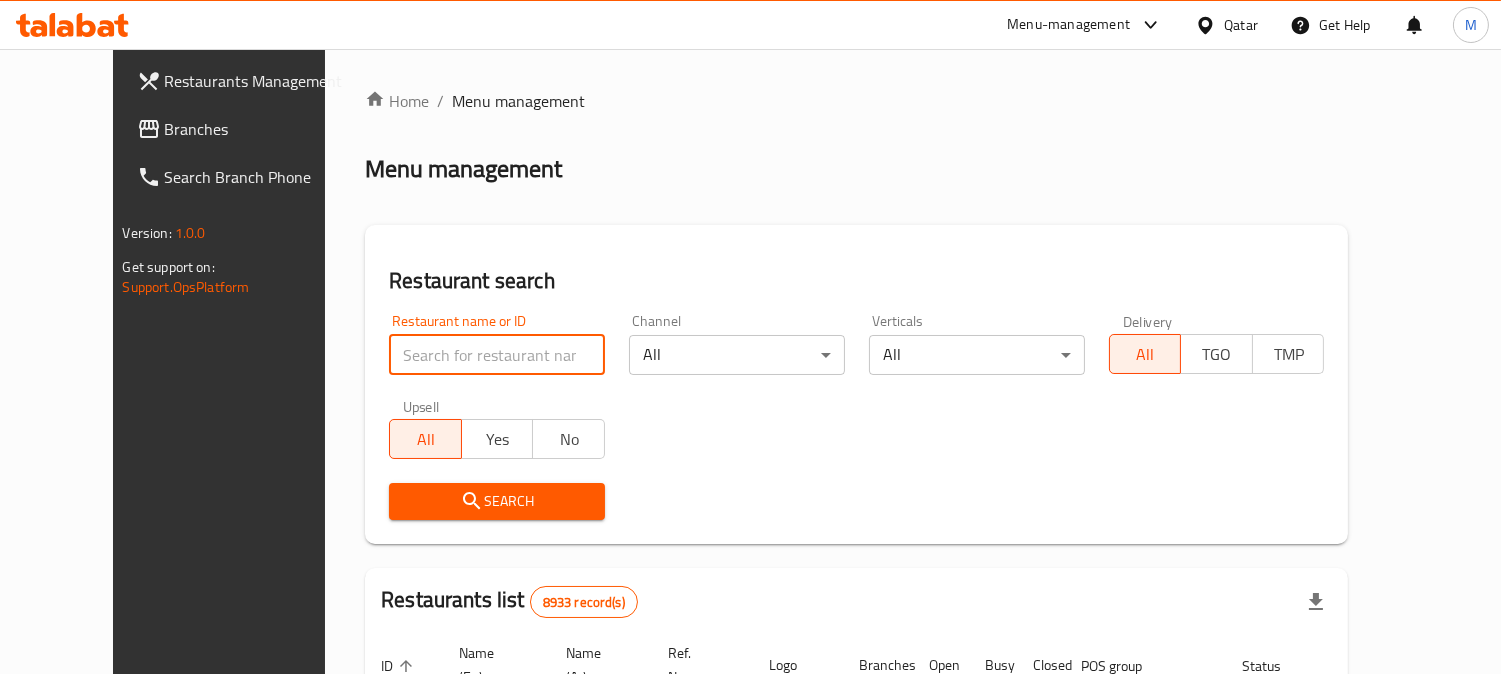 click at bounding box center [497, 355] 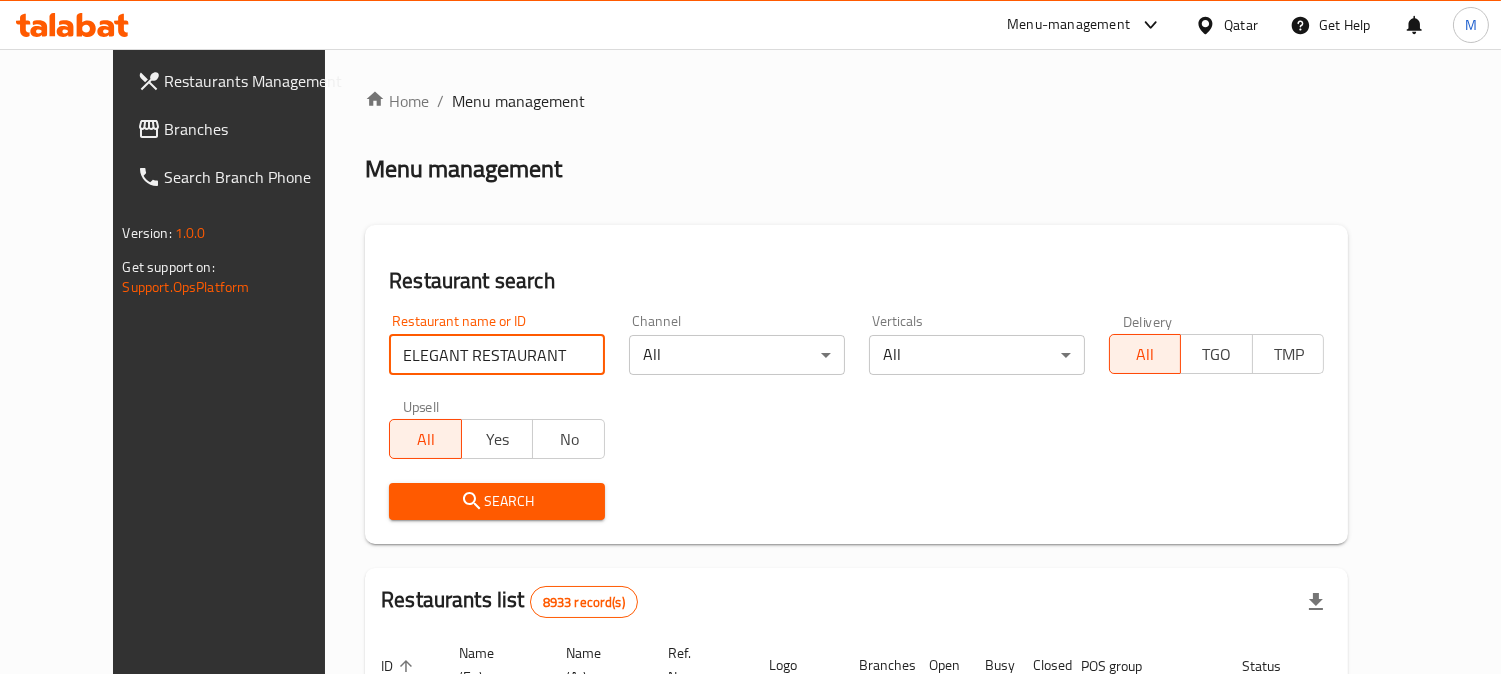 type on "ELEGANT RESTAURANT" 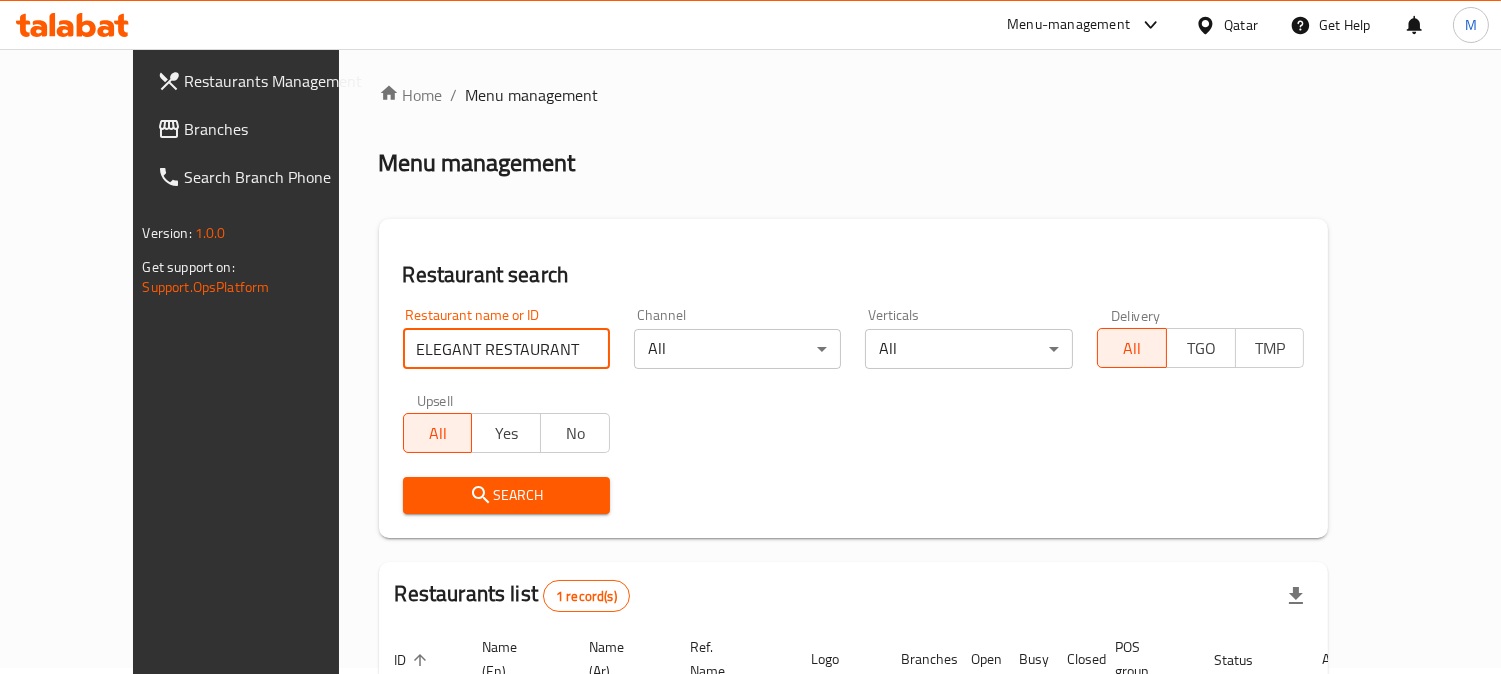 scroll, scrollTop: 178, scrollLeft: 0, axis: vertical 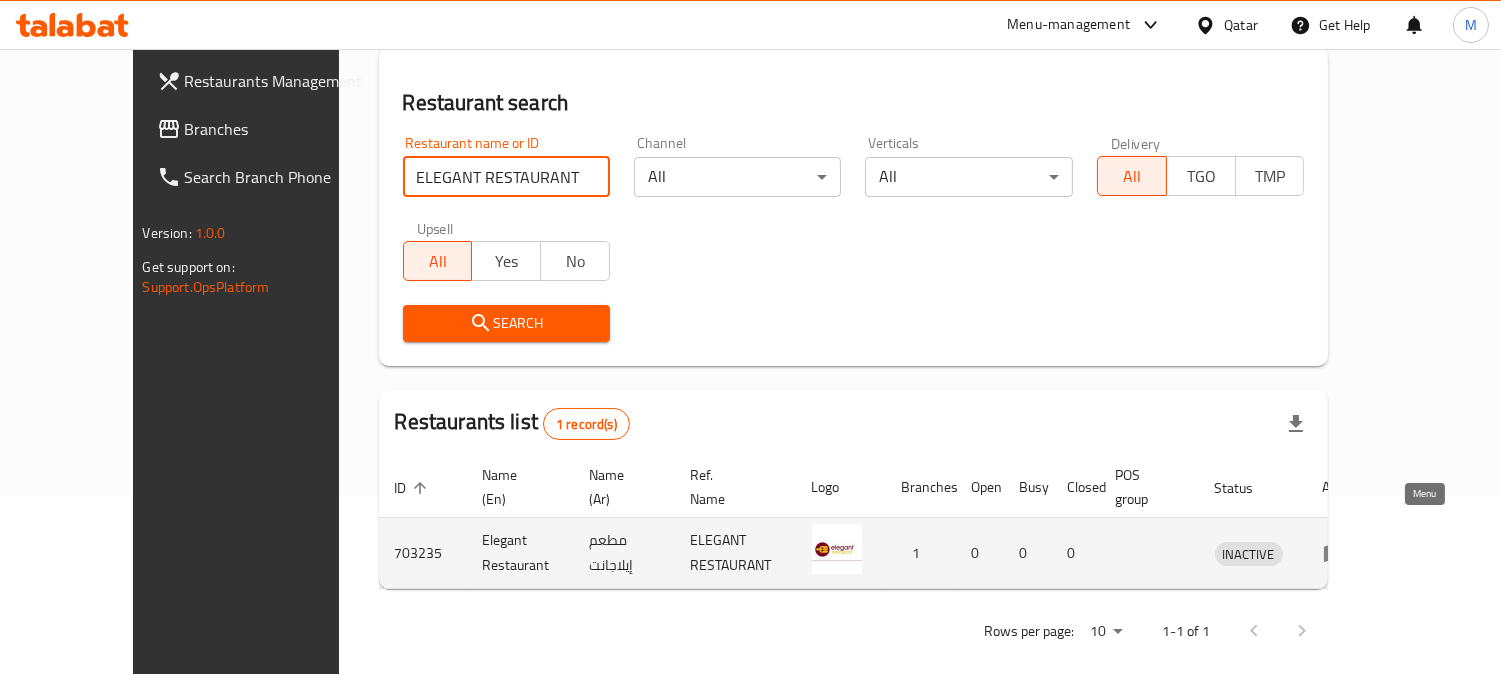 click 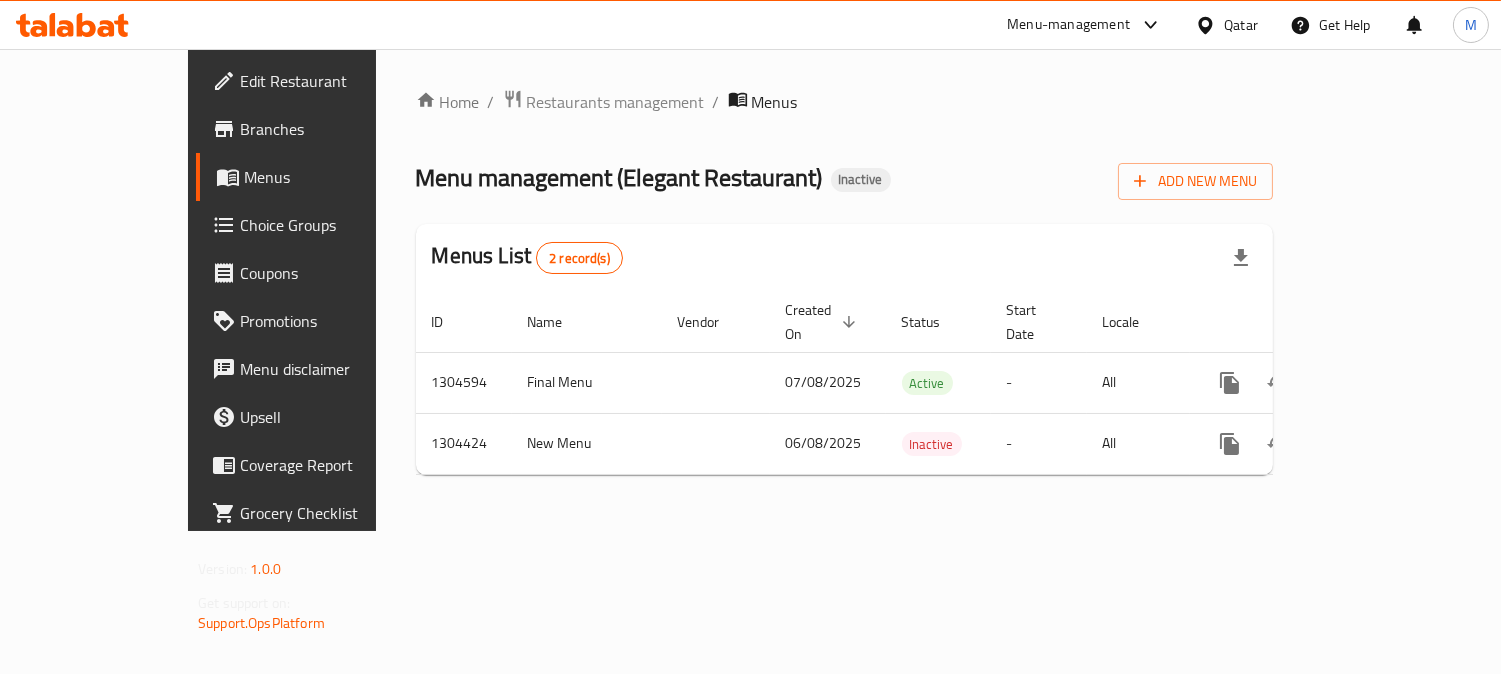scroll, scrollTop: 0, scrollLeft: 0, axis: both 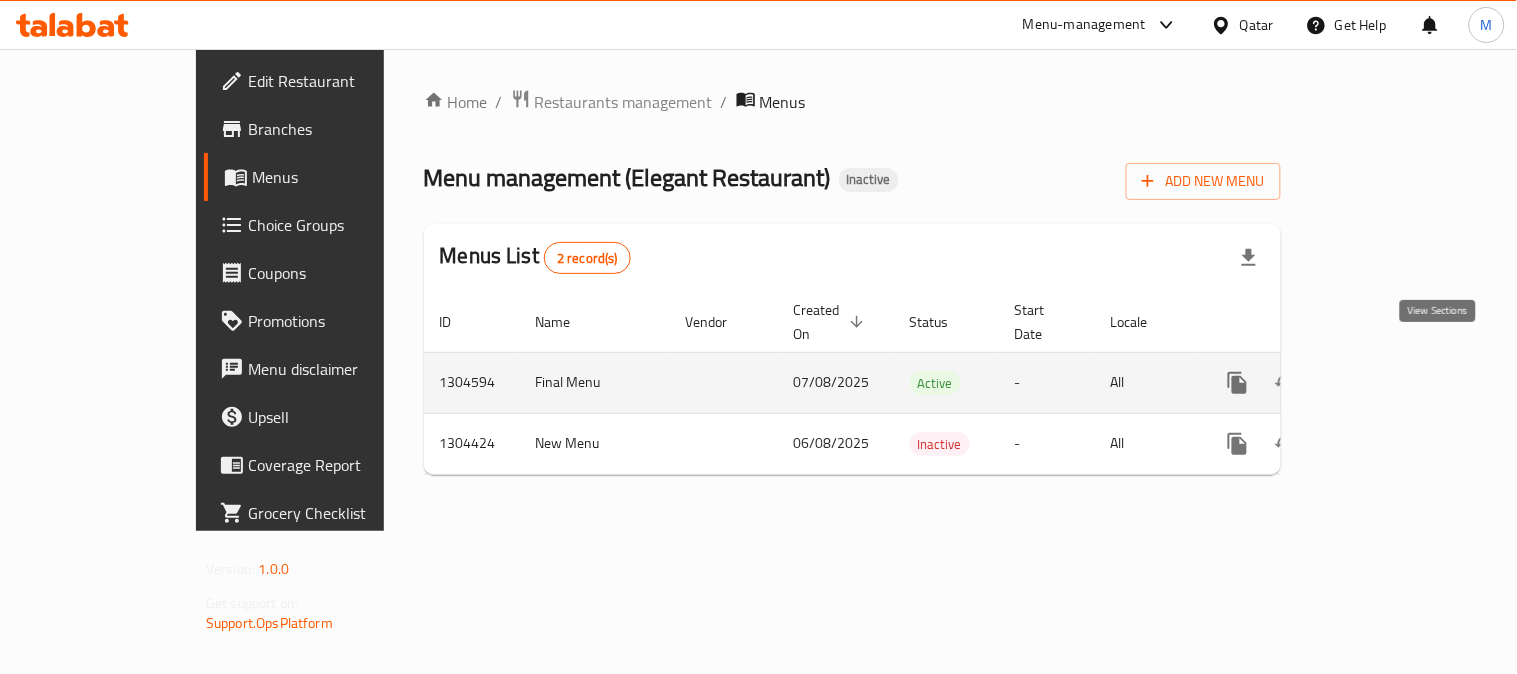 click at bounding box center (1382, 383) 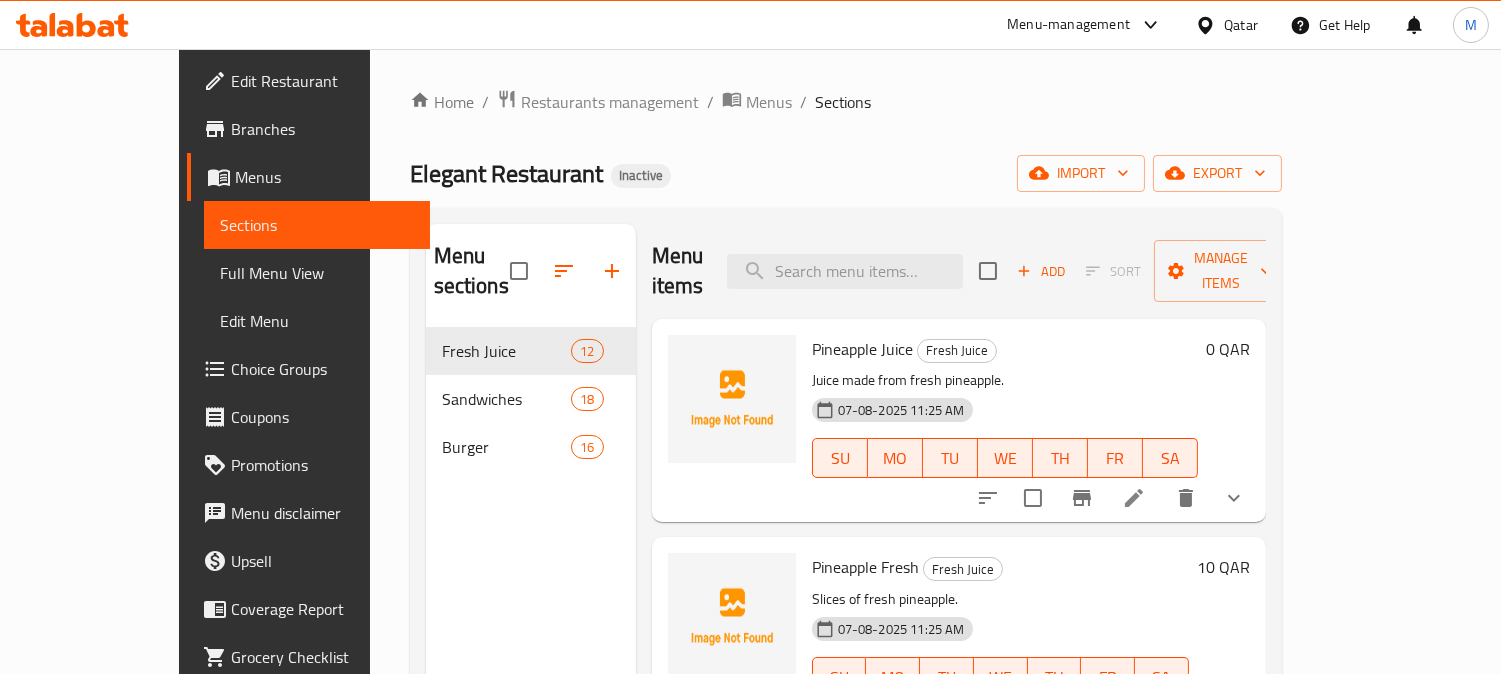 click on "Full Menu View" at bounding box center [317, 273] 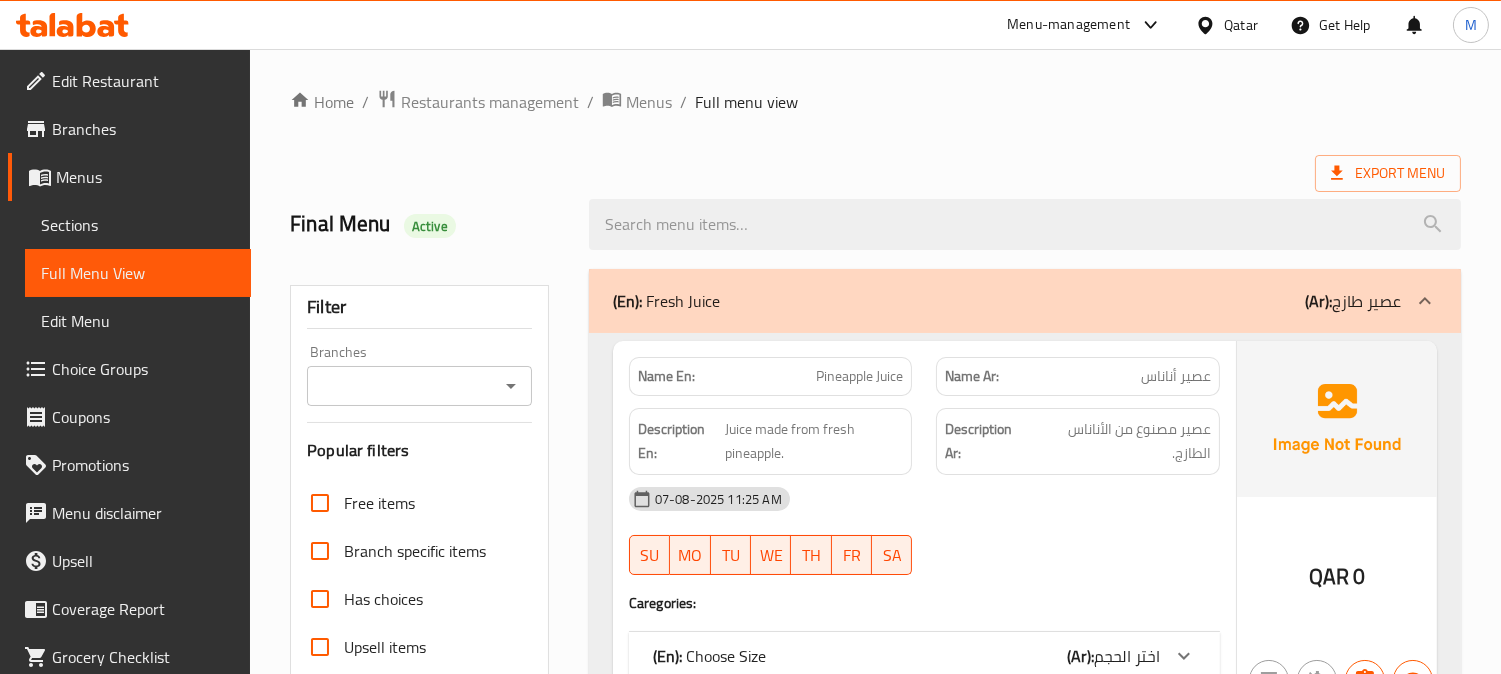 scroll, scrollTop: 333, scrollLeft: 0, axis: vertical 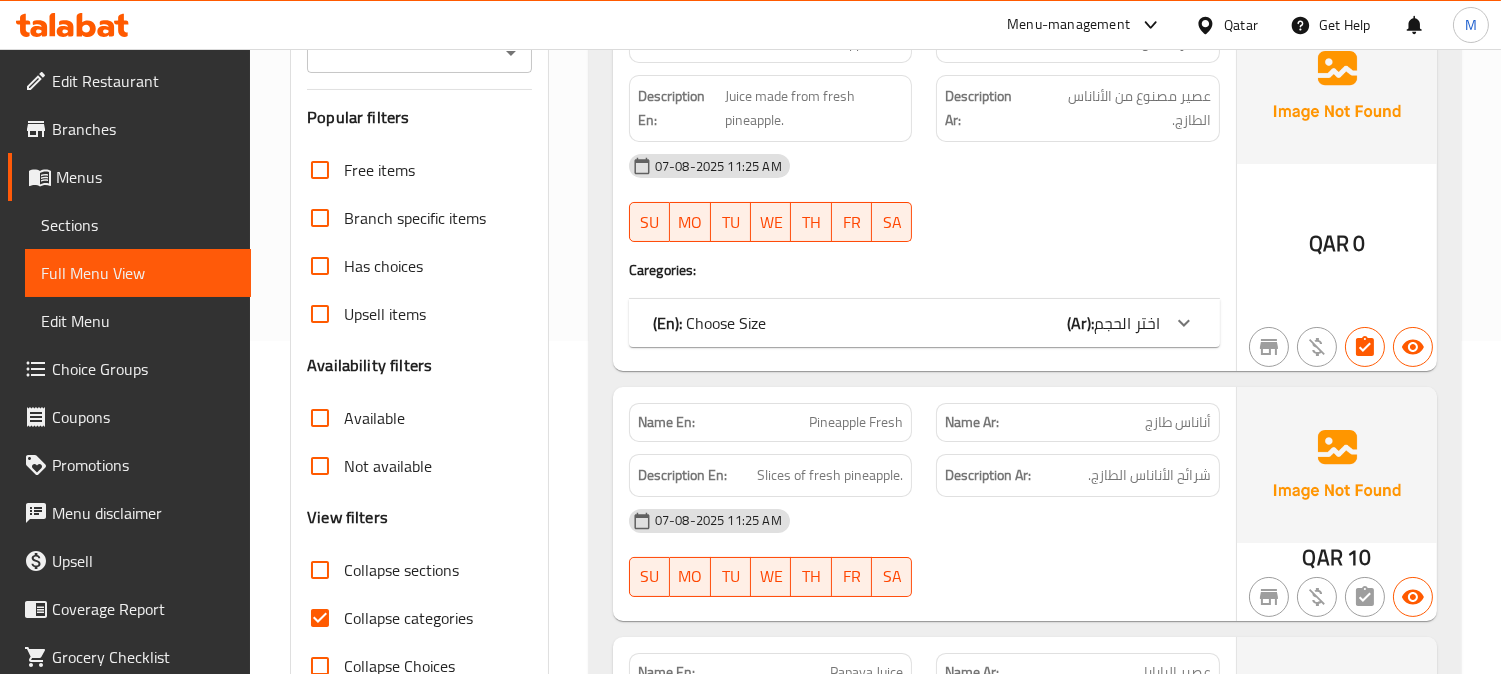 click on "Collapse categories" at bounding box center [320, 618] 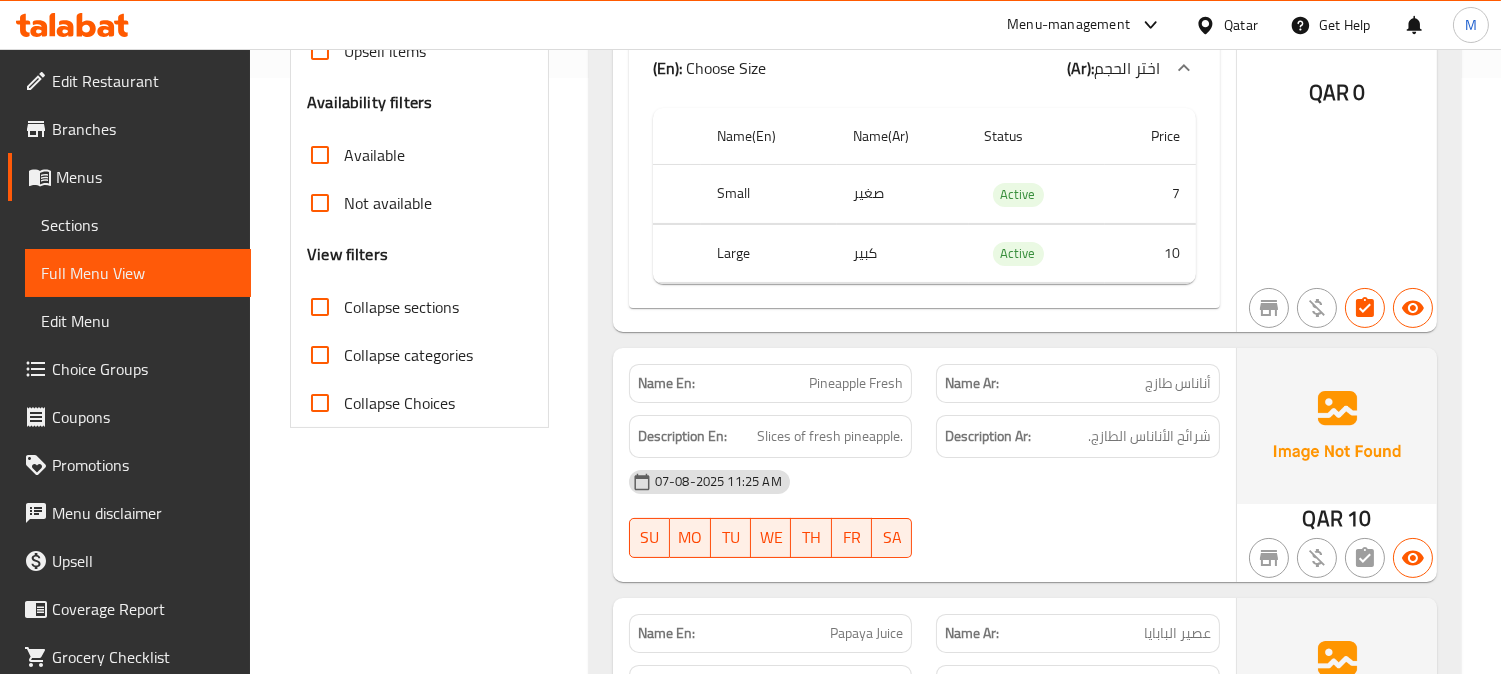 scroll, scrollTop: 555, scrollLeft: 0, axis: vertical 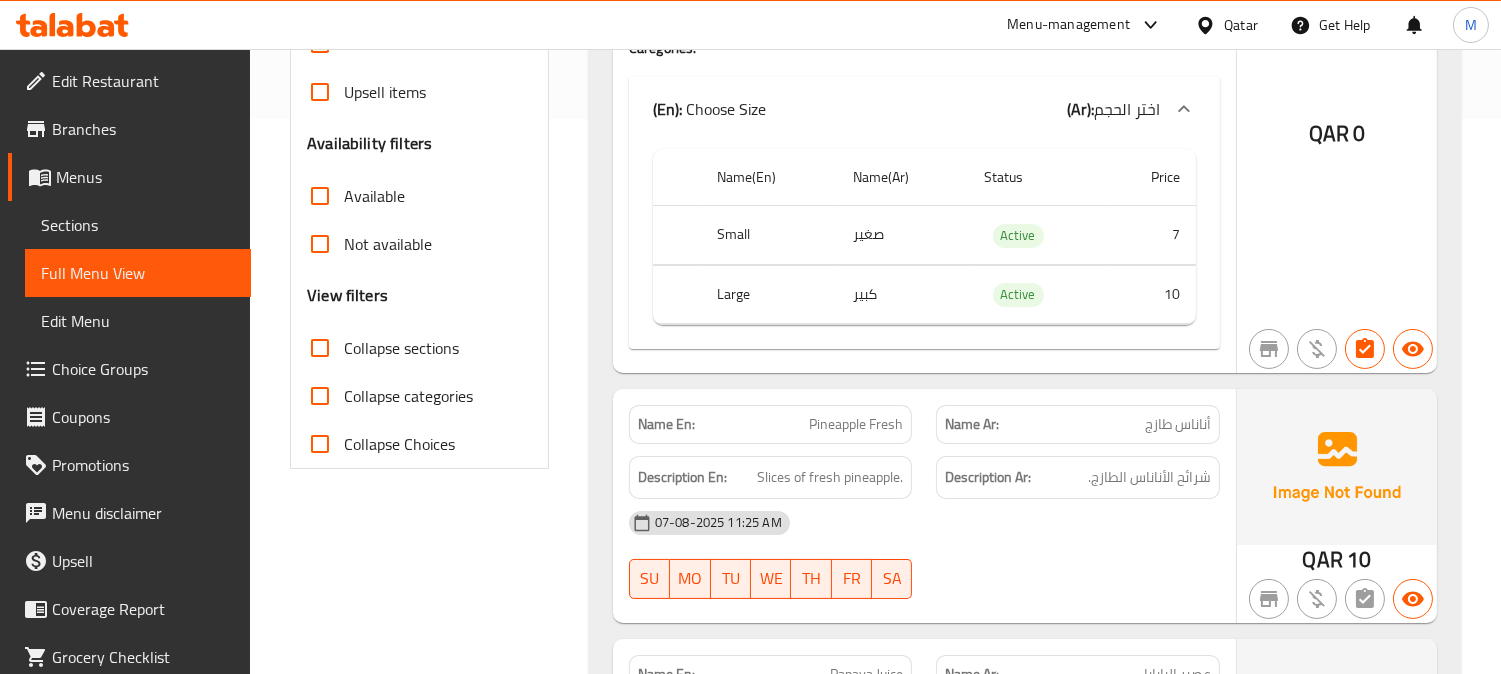 click on "Active" at bounding box center [1018, 235] 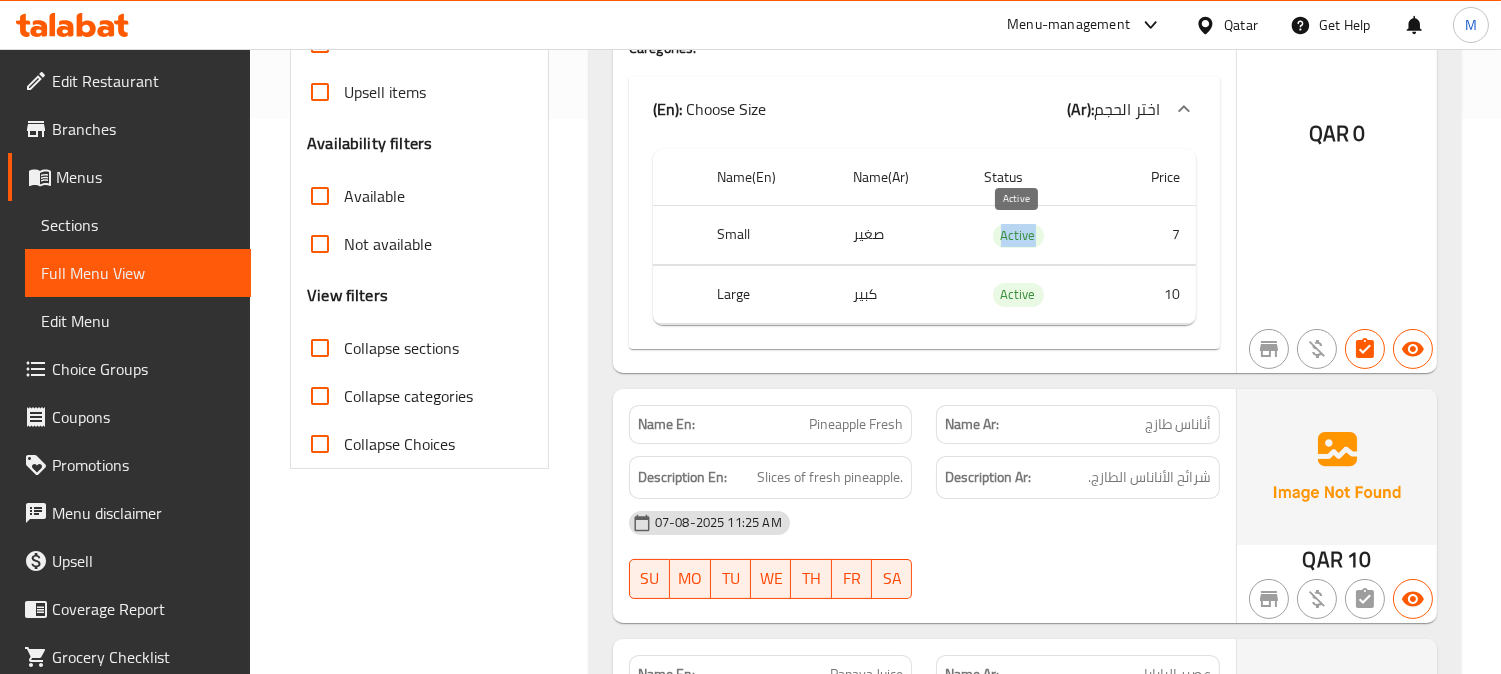 click on "Active" at bounding box center (1018, 235) 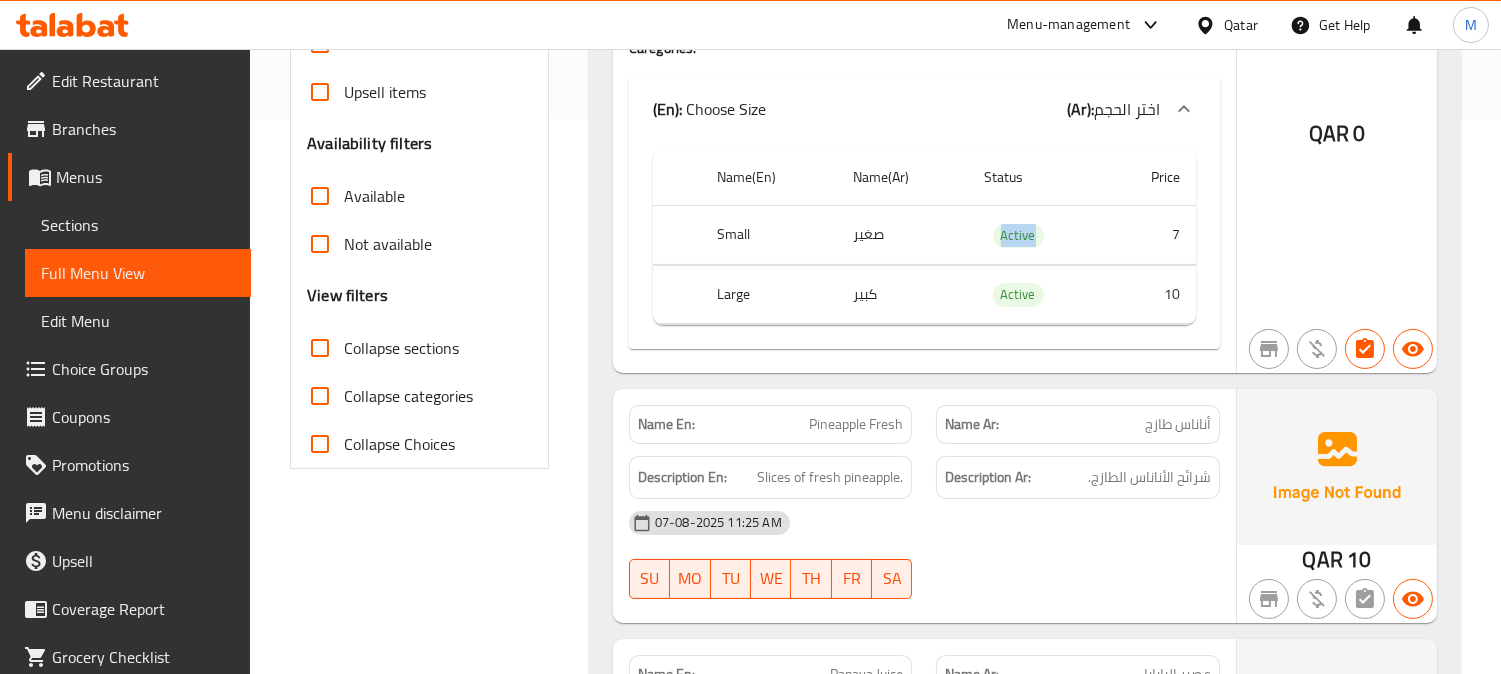 click on "(En):   Choose Size (Ar): اختر الحجم" at bounding box center (906, 109) 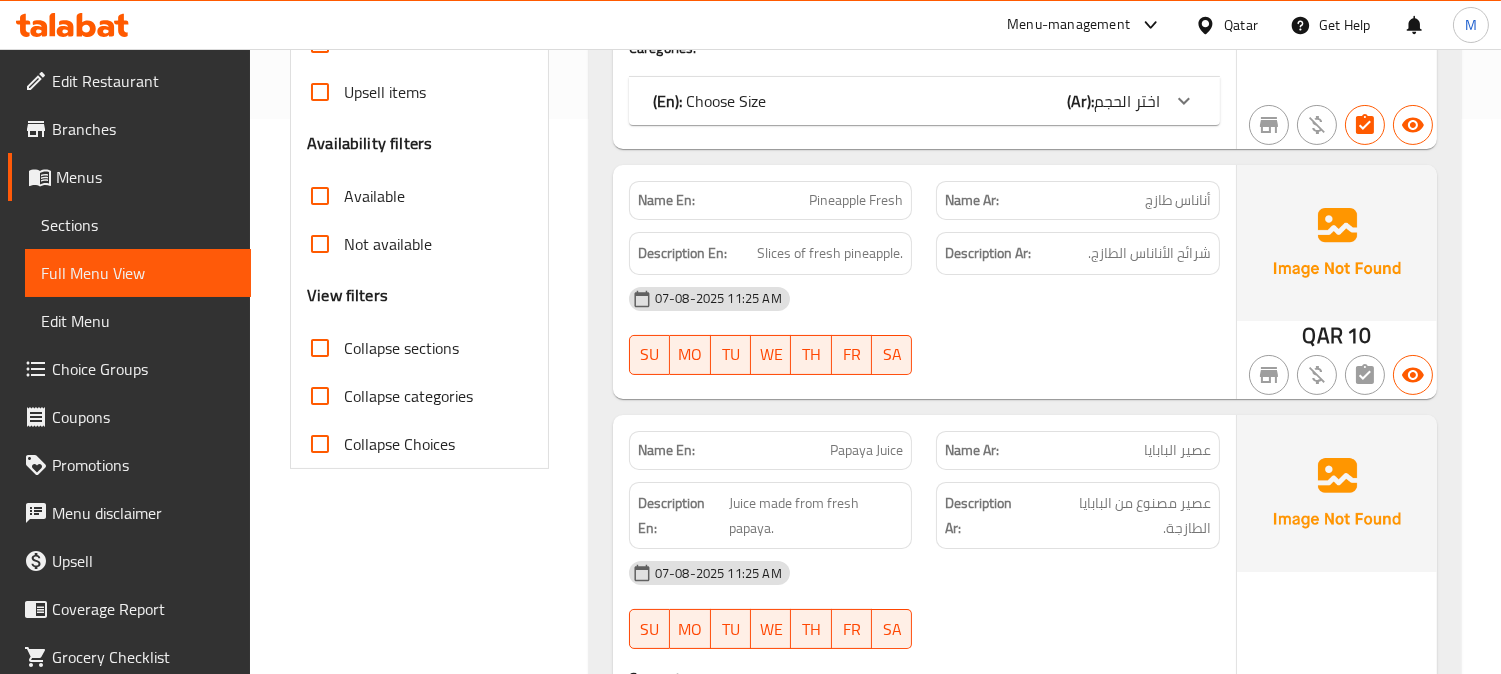 click on "(En):   Choose Size (Ar): اختر الحجم" at bounding box center (906, 101) 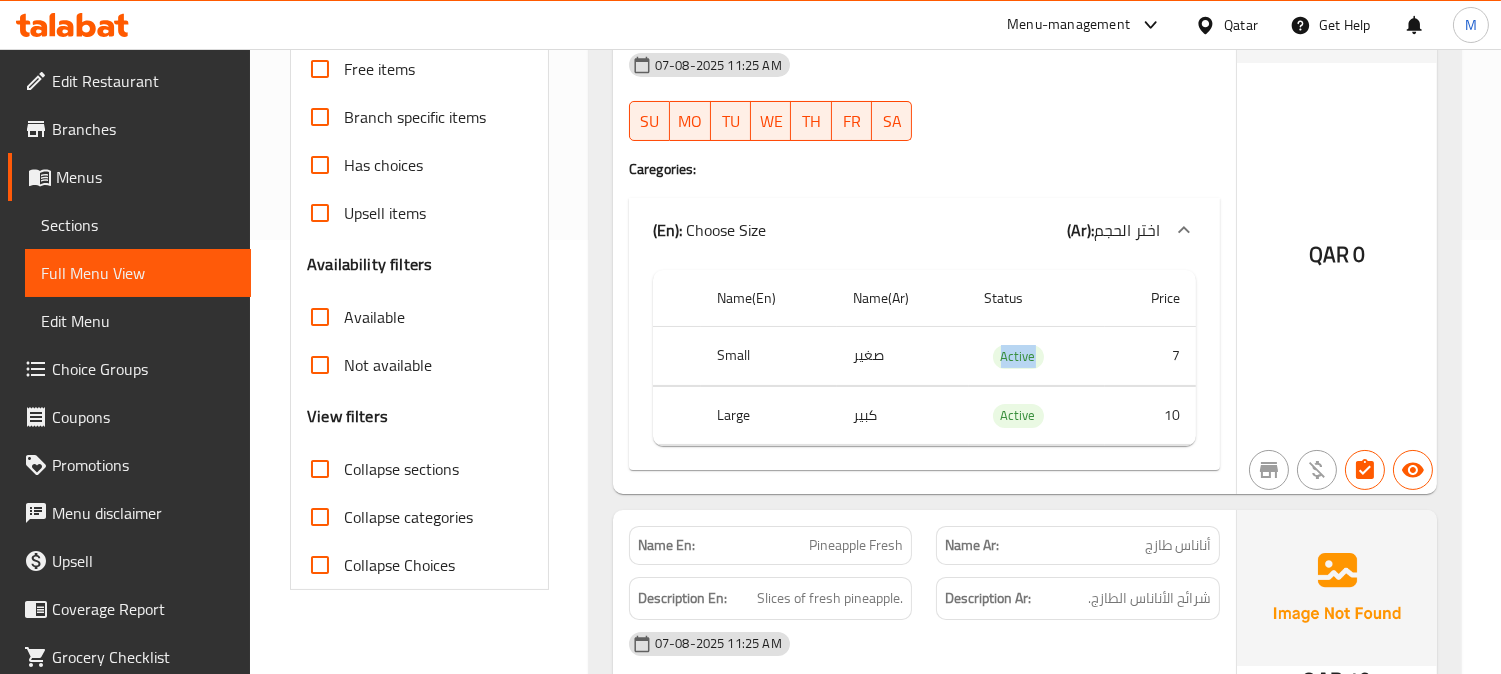 scroll, scrollTop: 333, scrollLeft: 0, axis: vertical 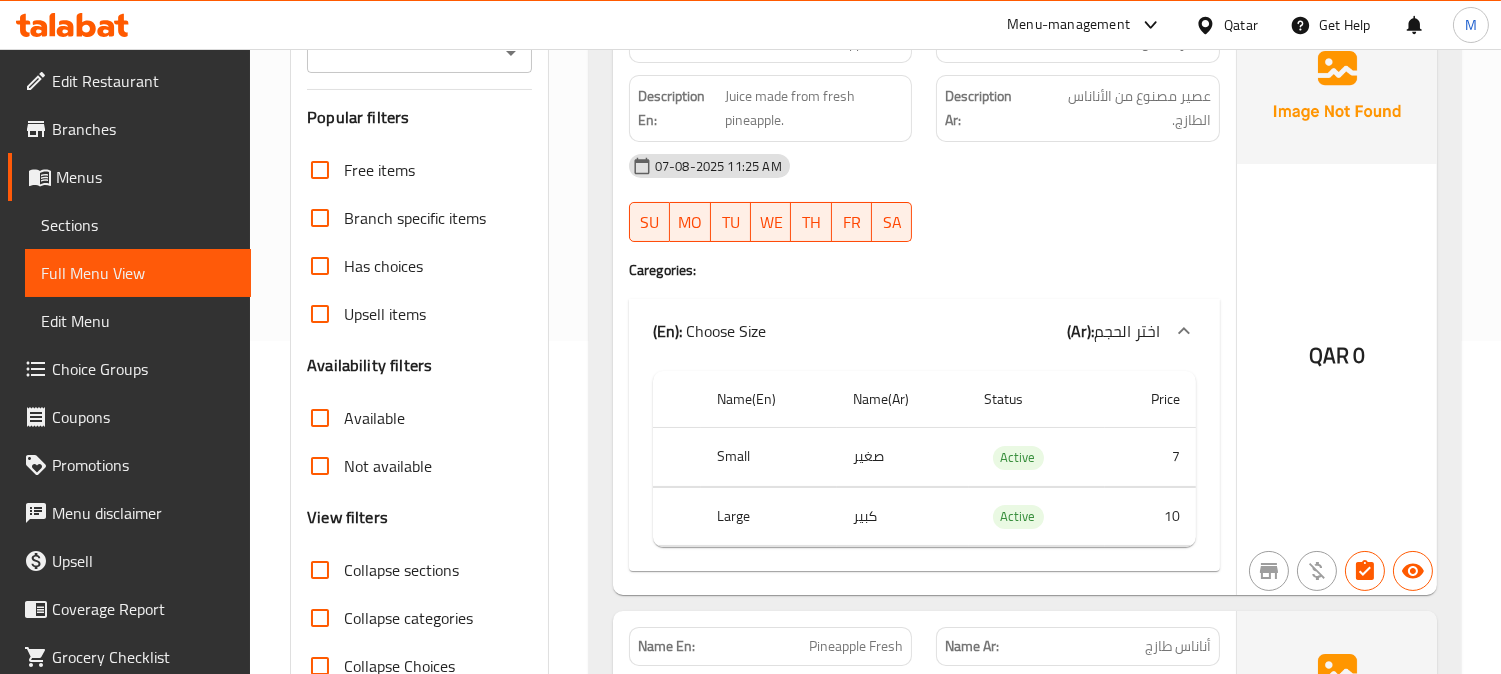 click on "07-08-2025 11:25 AM SU MO TU WE TH FR SA" at bounding box center (924, 198) 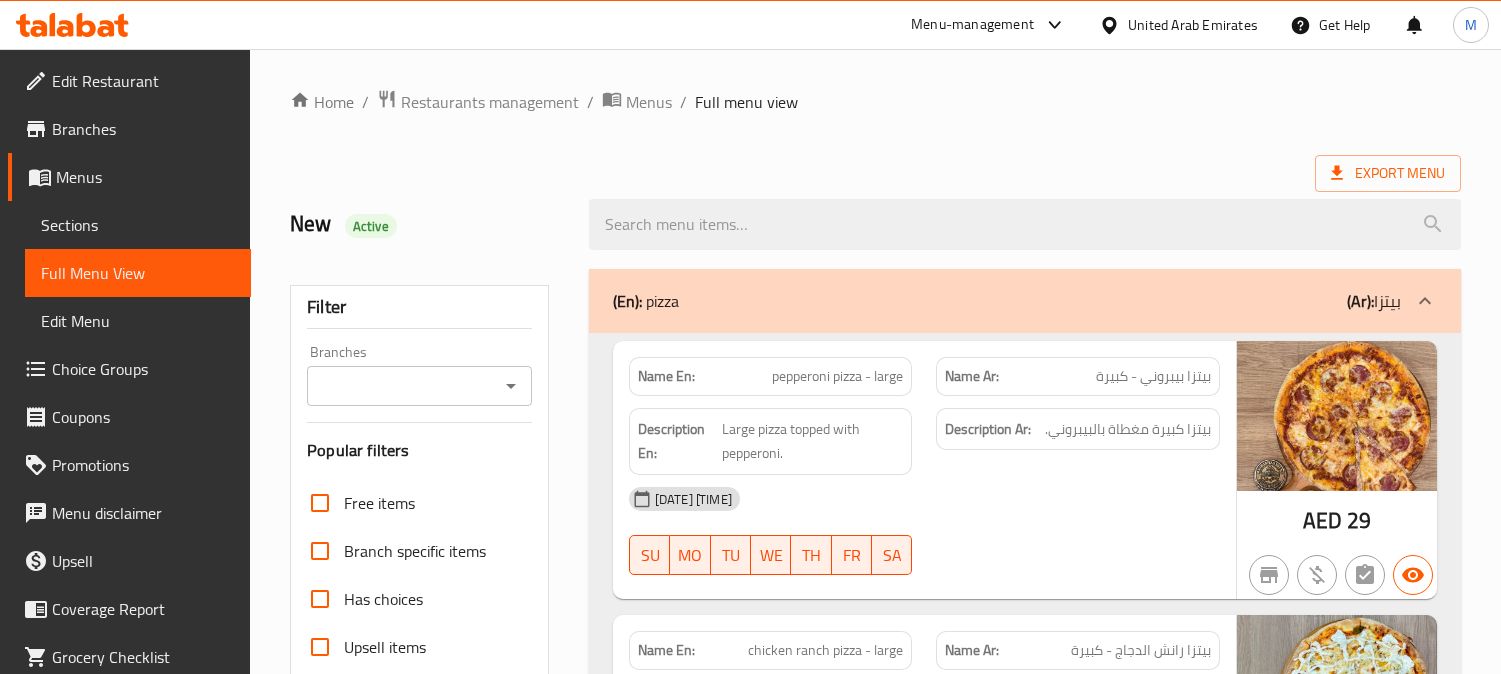 scroll, scrollTop: 0, scrollLeft: 0, axis: both 